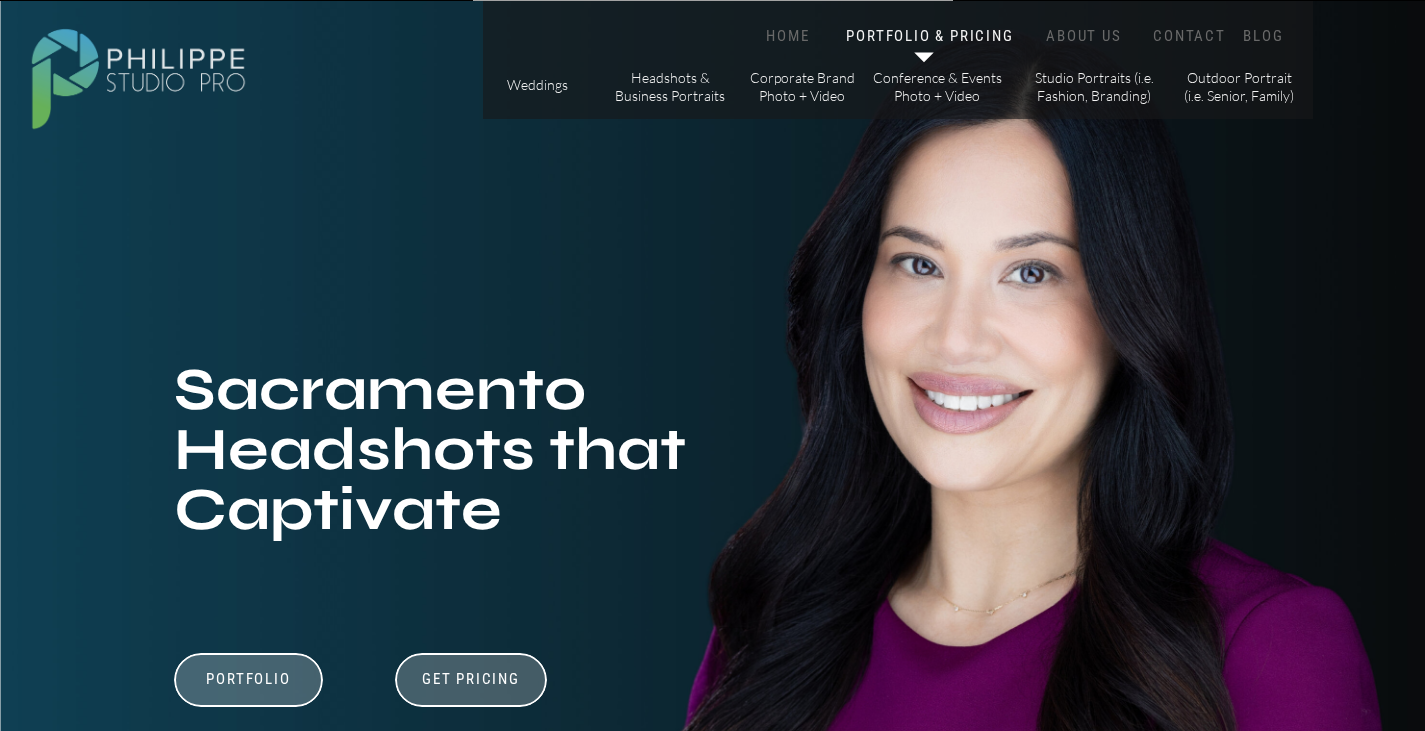 scroll, scrollTop: 0, scrollLeft: 0, axis: both 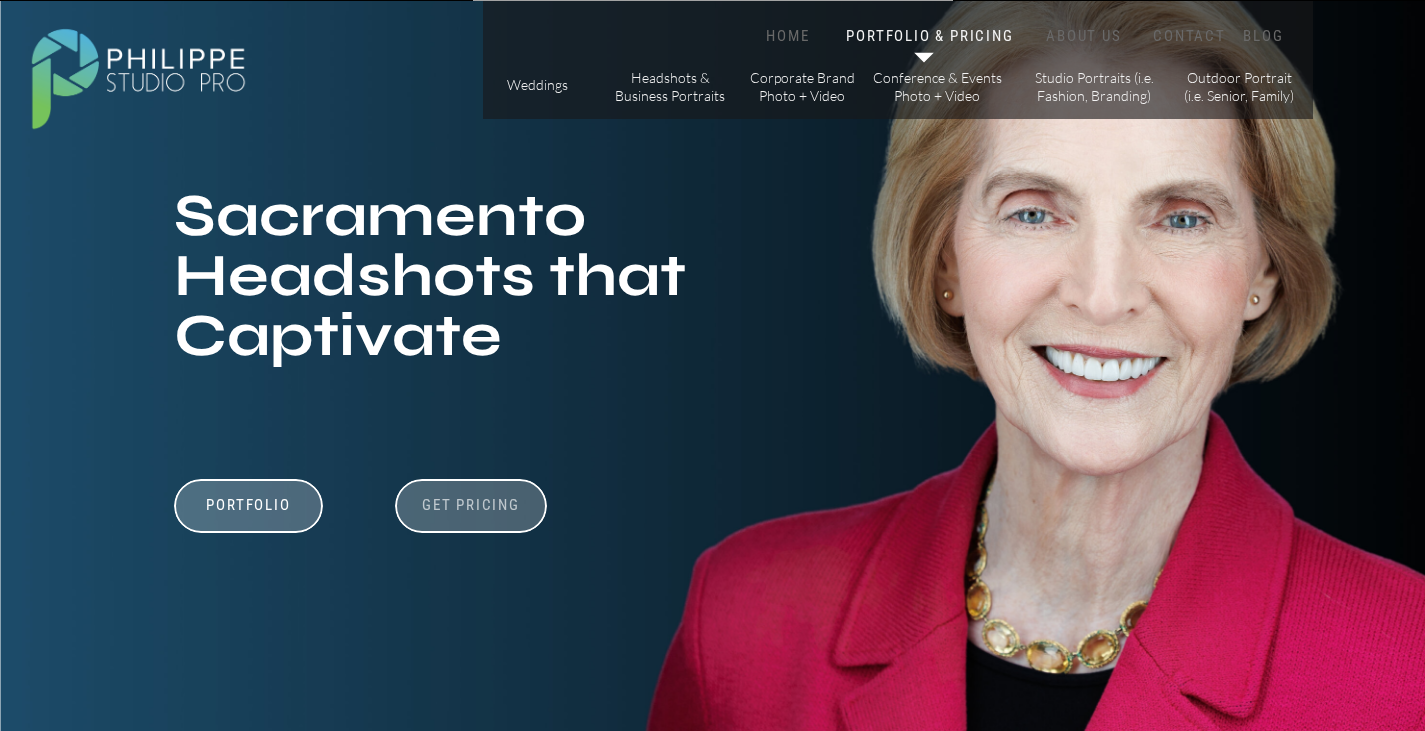 click on "Get Pricing" at bounding box center [471, 508] 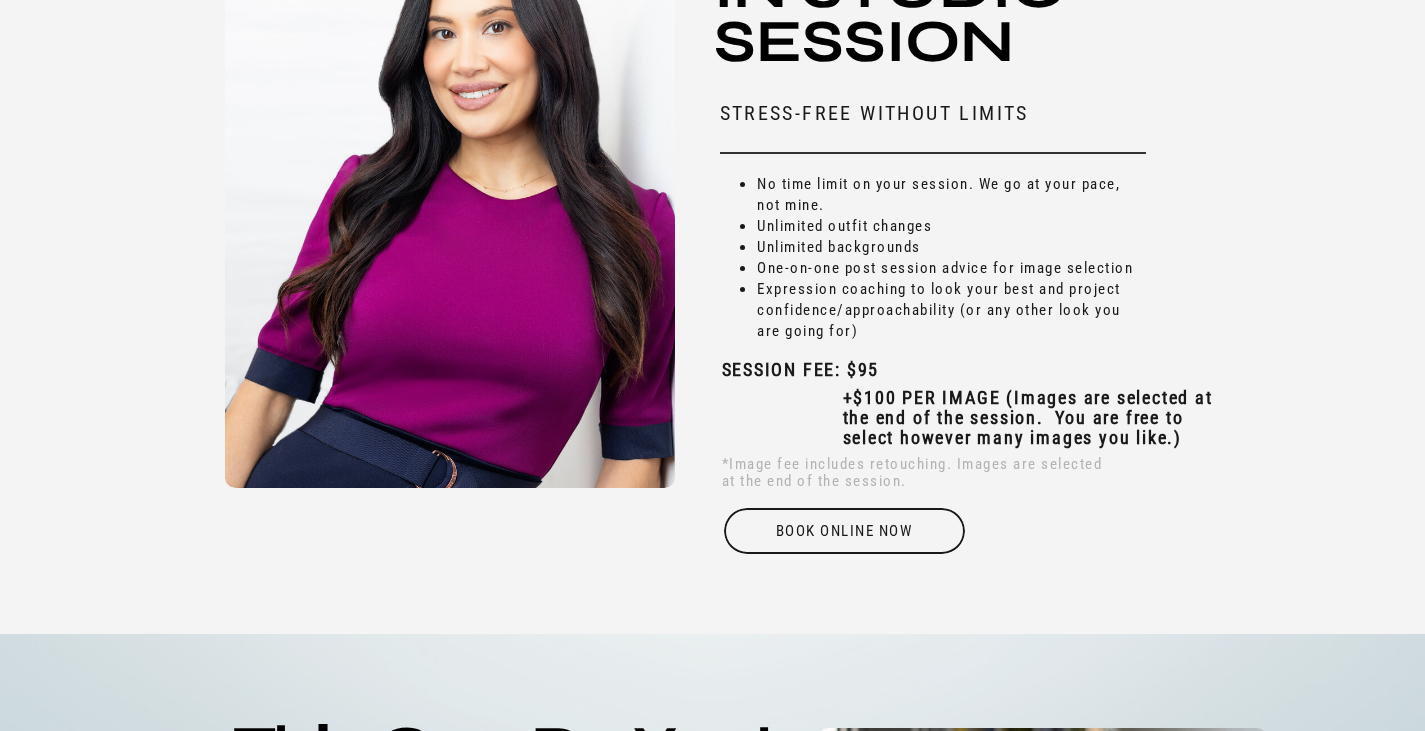 scroll, scrollTop: 6026, scrollLeft: 0, axis: vertical 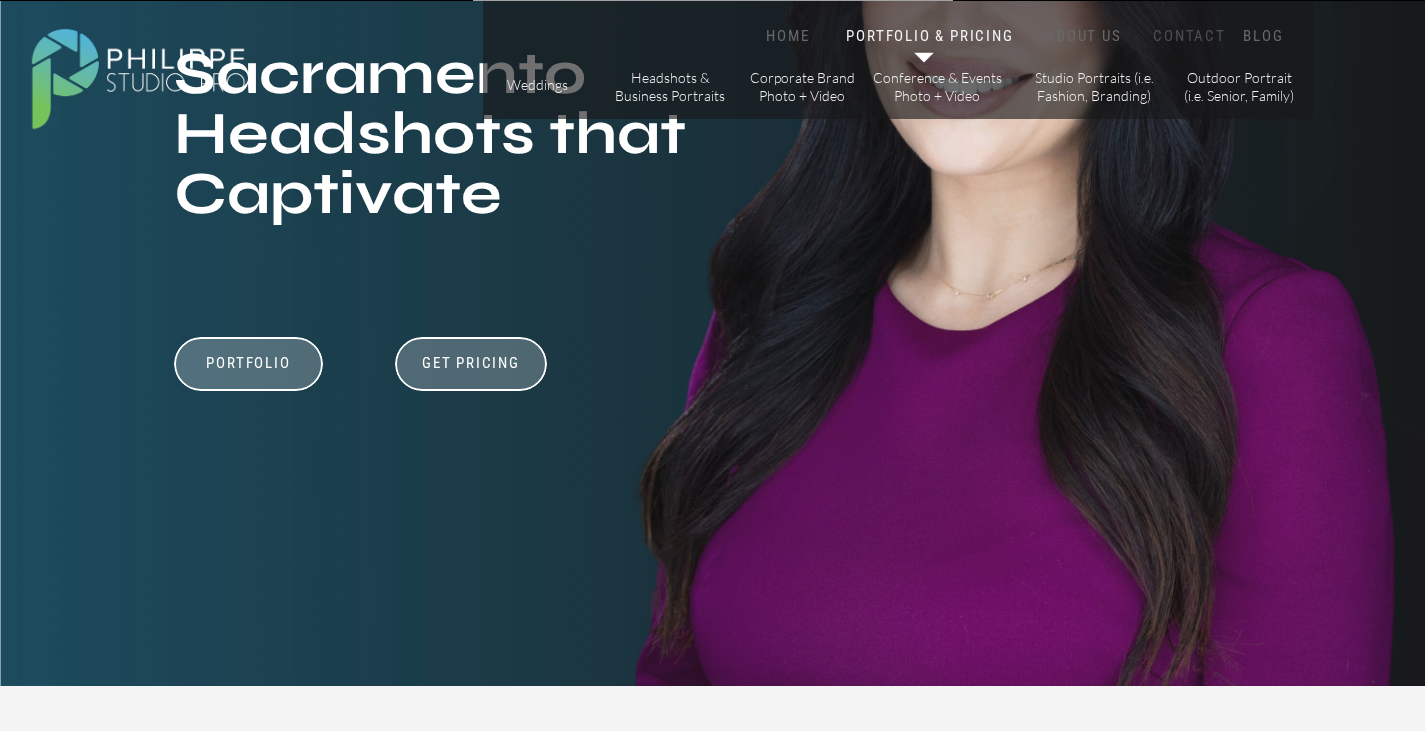click on "CONTACT" at bounding box center [1190, 36] 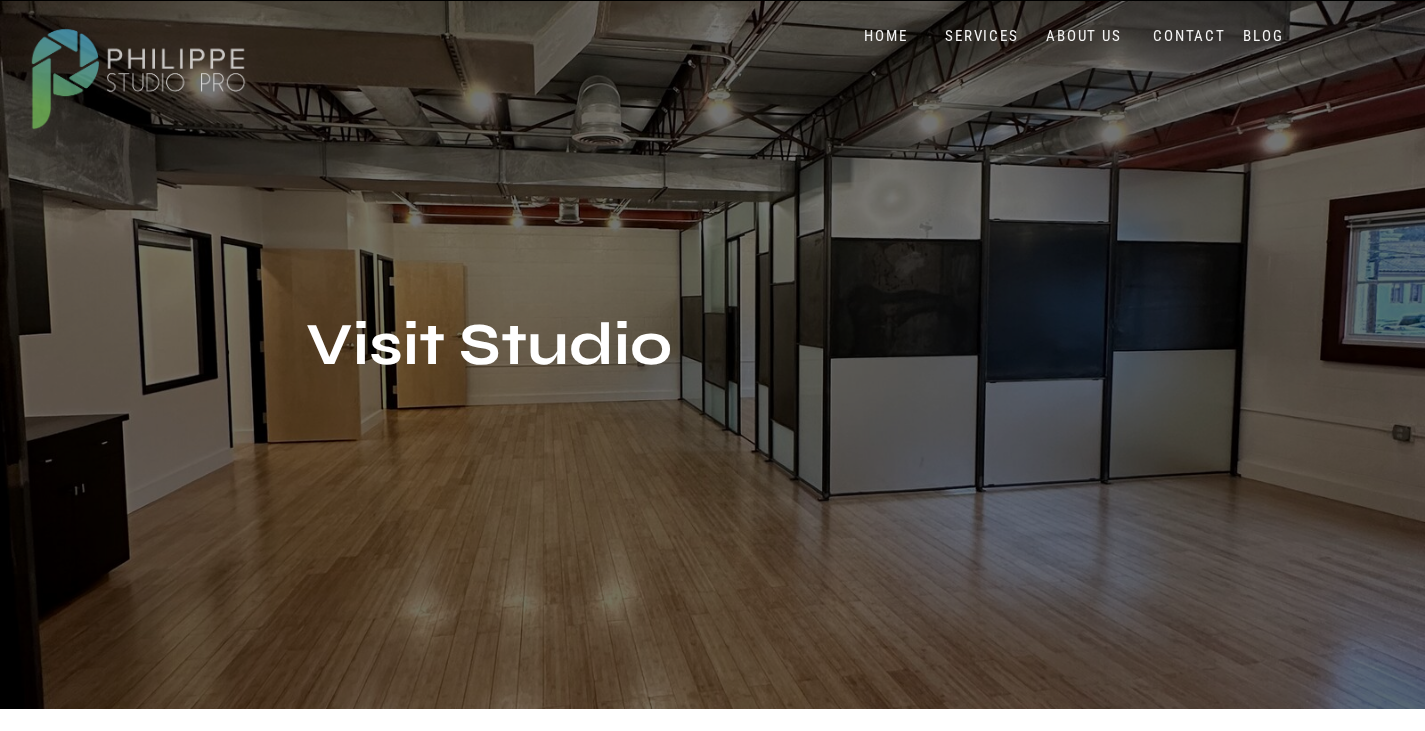 scroll, scrollTop: 0, scrollLeft: 0, axis: both 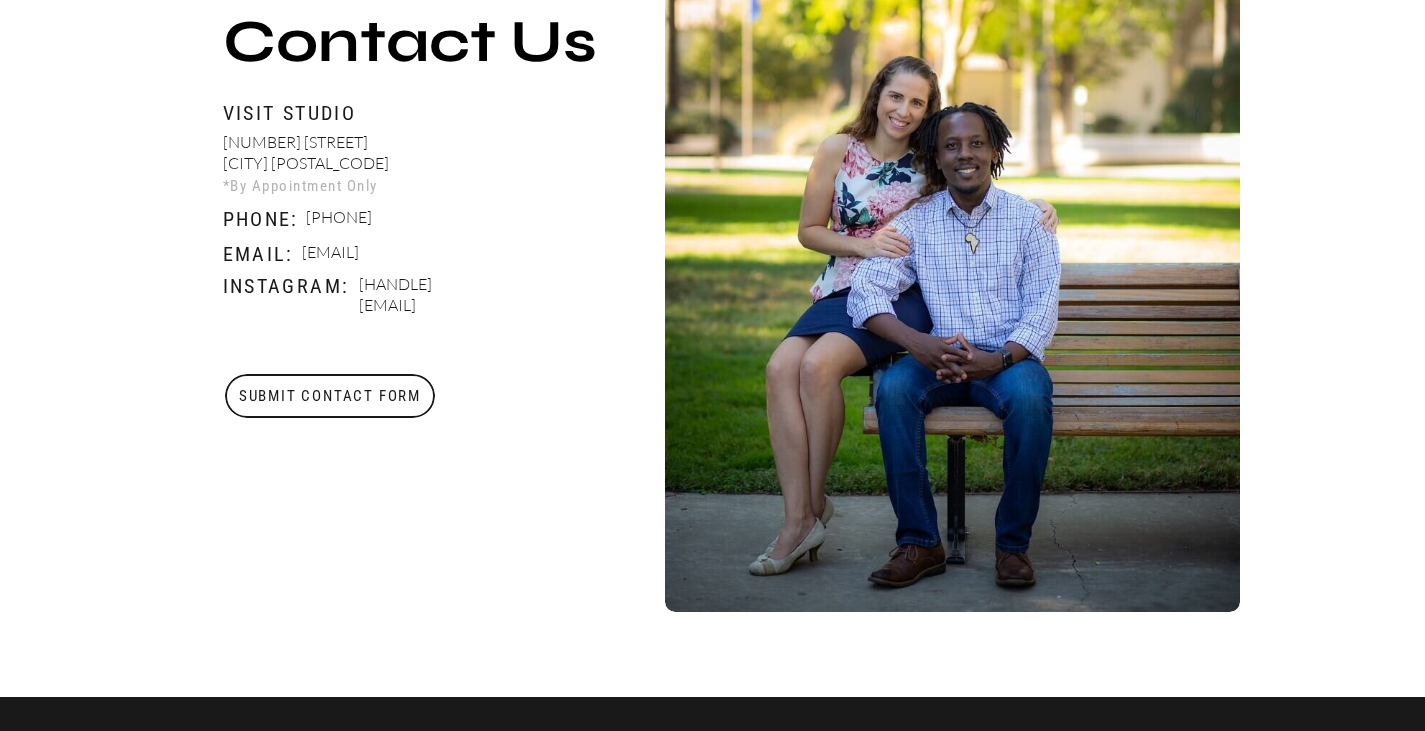click on "Submit Contact Form" at bounding box center [330, 396] 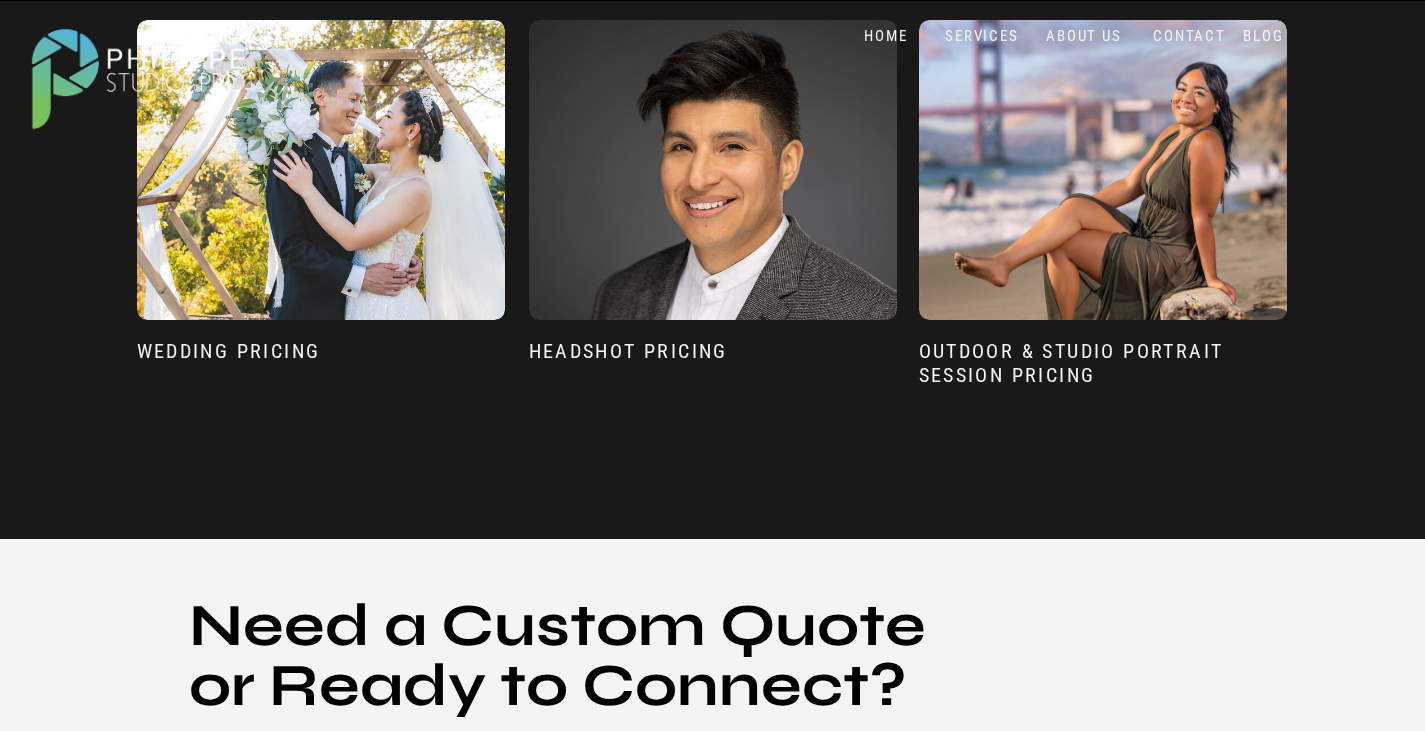 scroll, scrollTop: 1742, scrollLeft: 0, axis: vertical 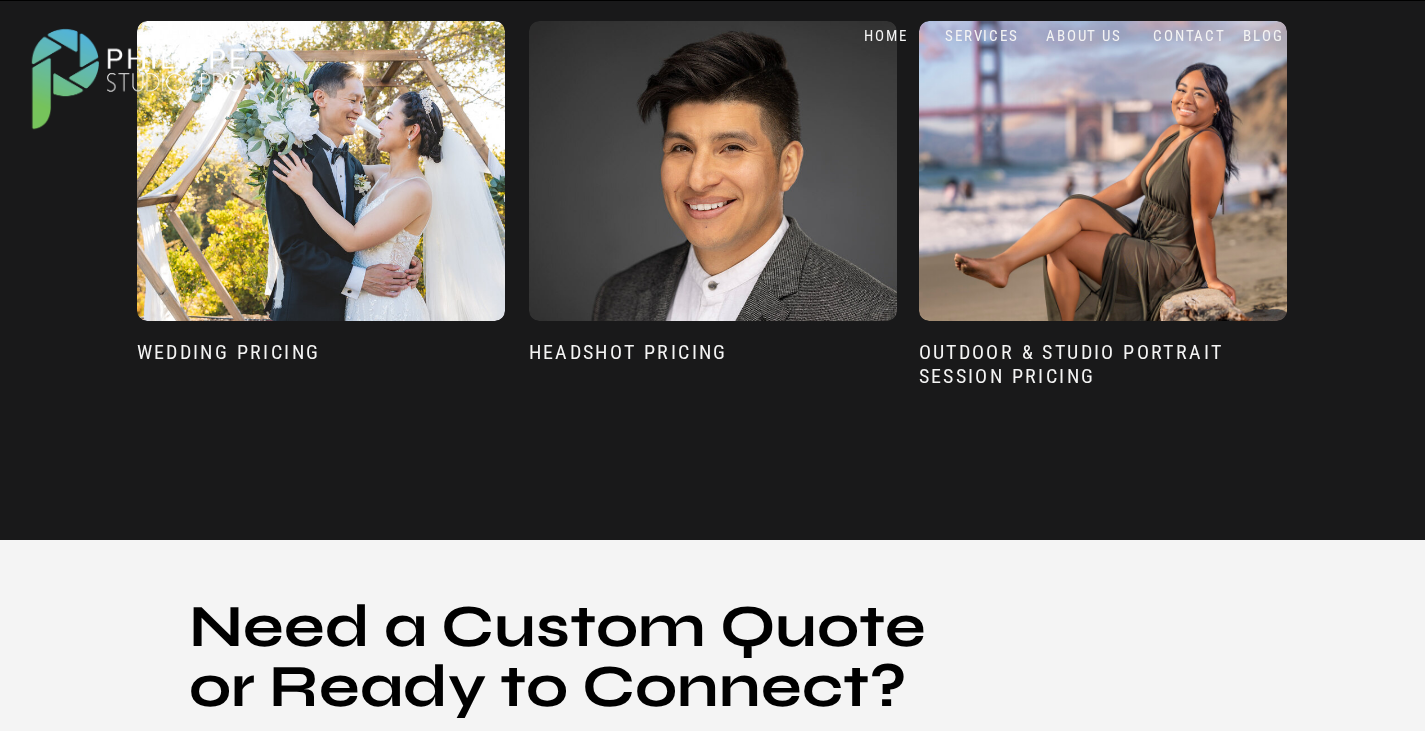 click on "Headshot Pricing" at bounding box center (713, 371) 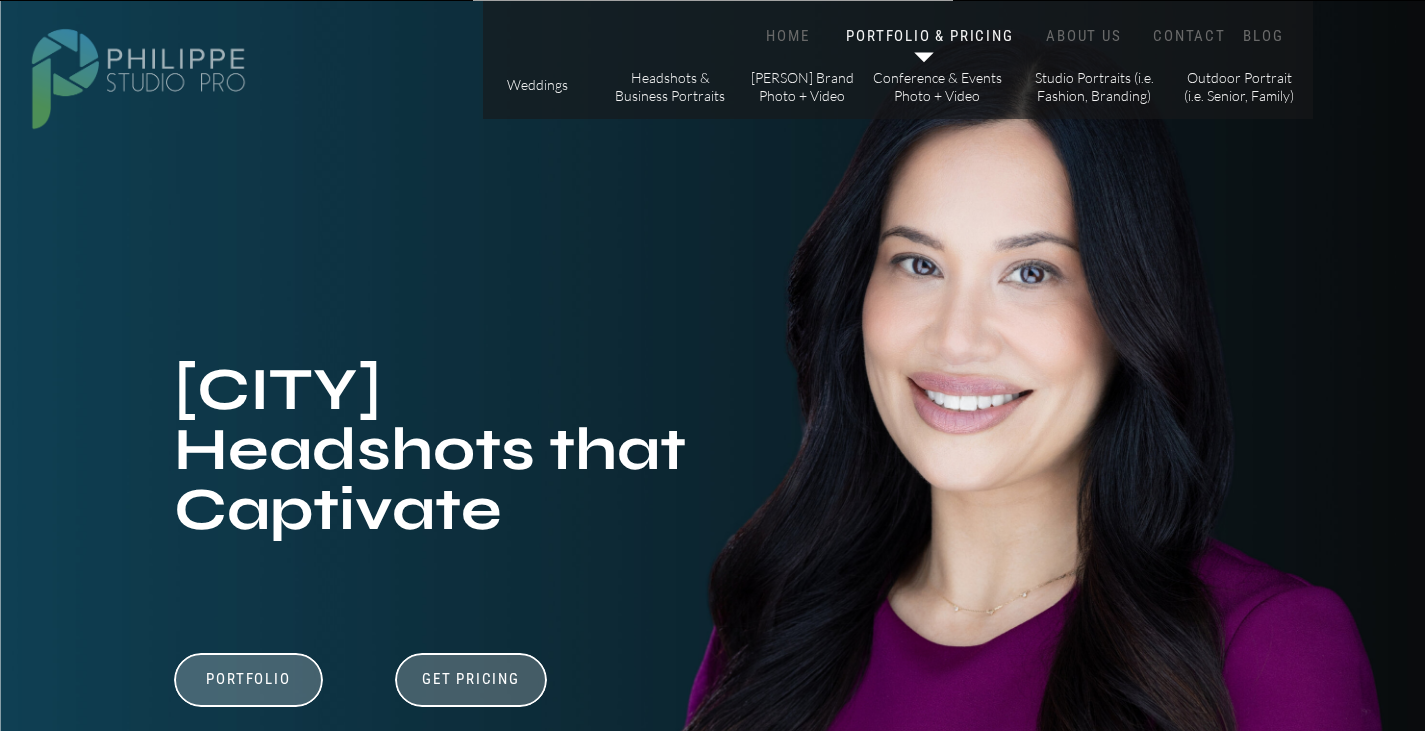 scroll, scrollTop: 5629, scrollLeft: 0, axis: vertical 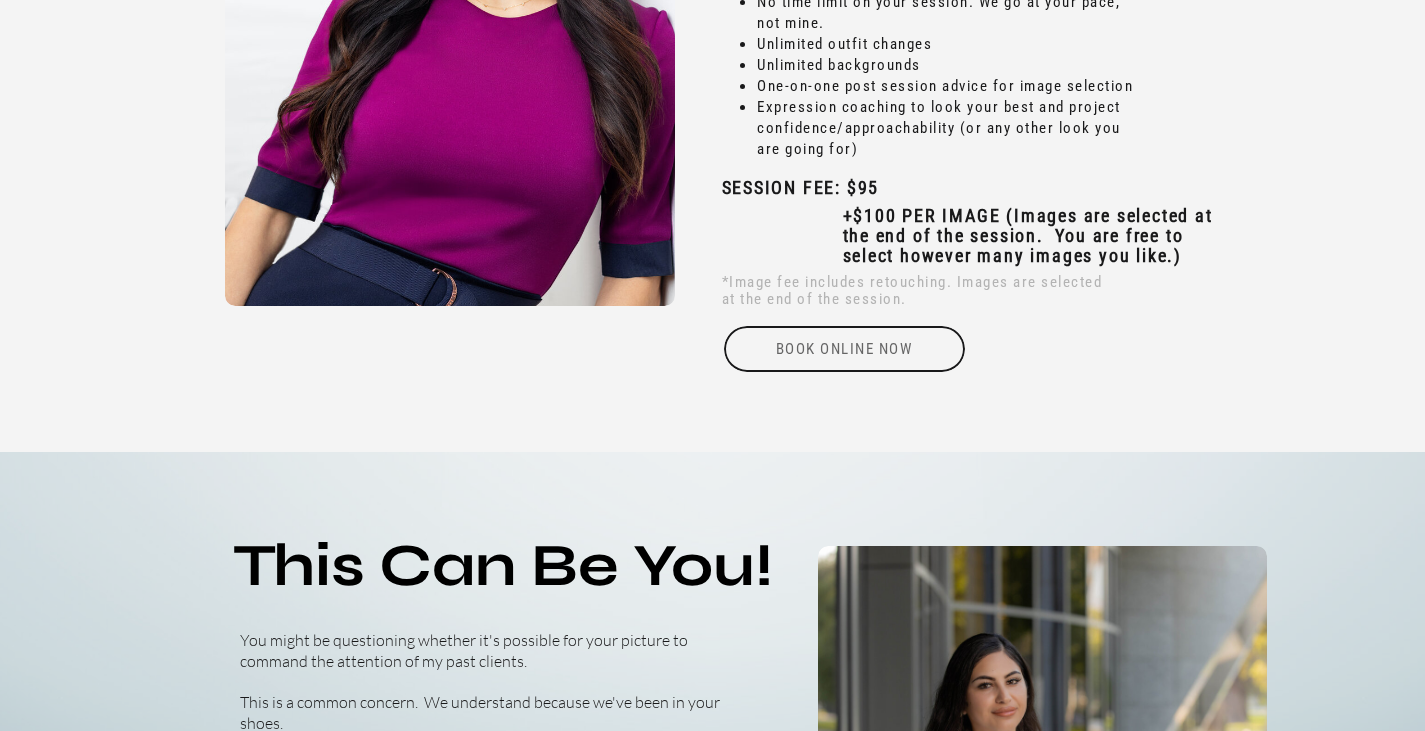 click on "Book online Now" at bounding box center (844, 349) 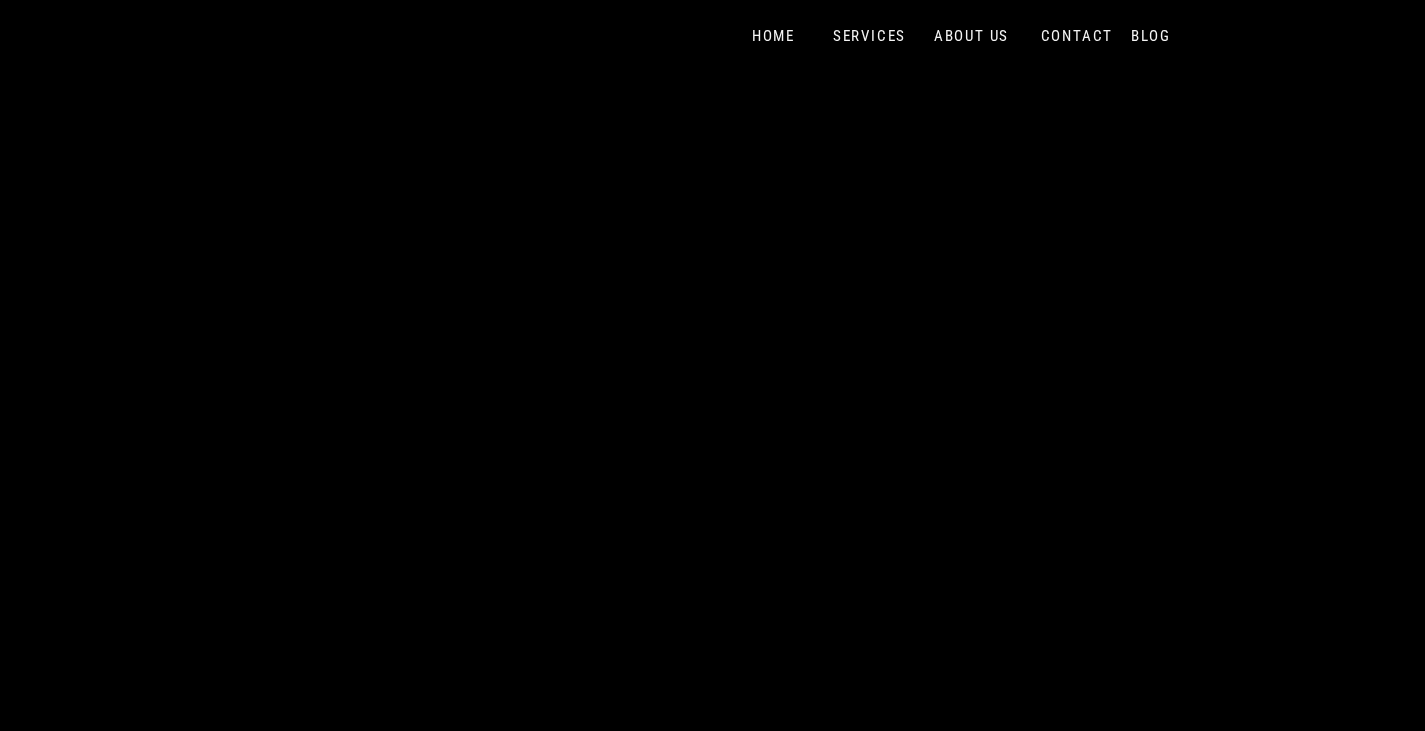 scroll, scrollTop: 0, scrollLeft: 0, axis: both 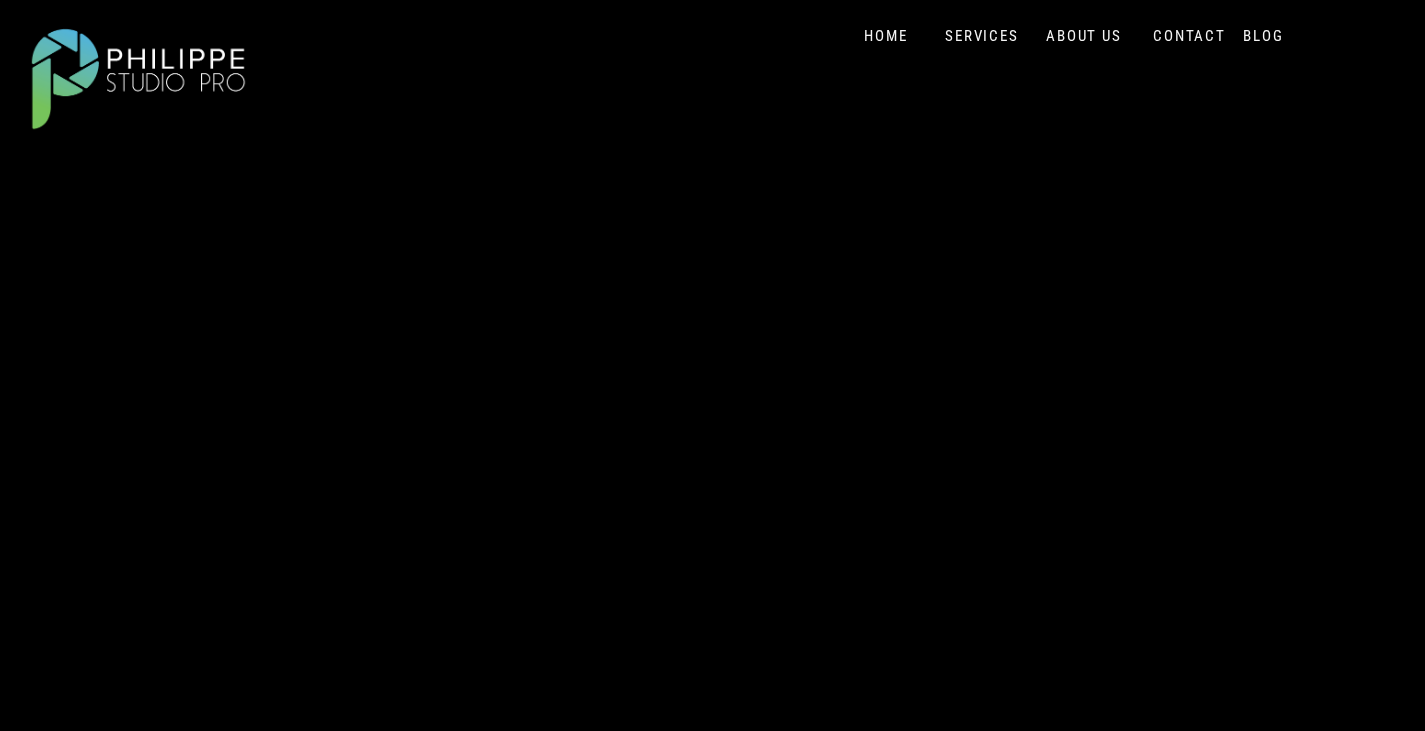click on "SERVICES" at bounding box center [982, 36] 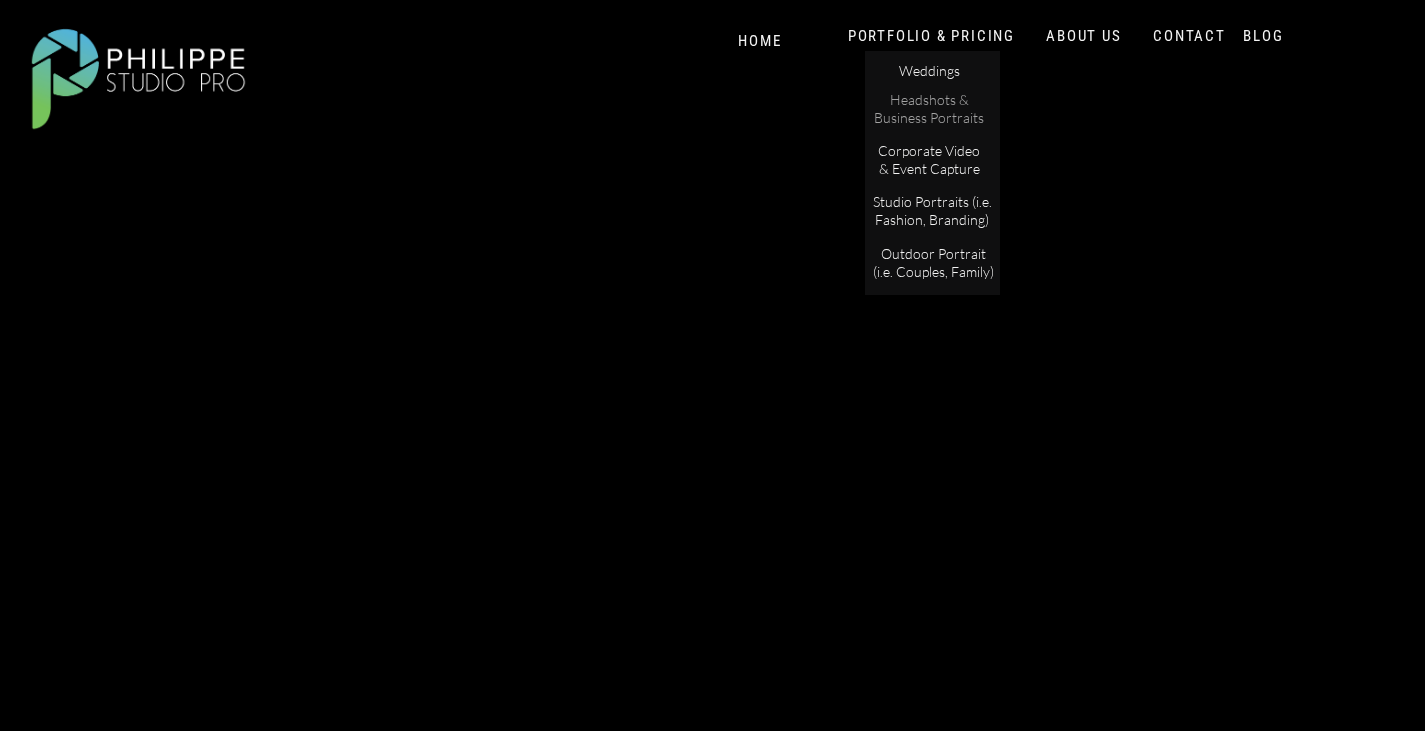 click on "Headshots & Business Portraits" at bounding box center [929, 108] 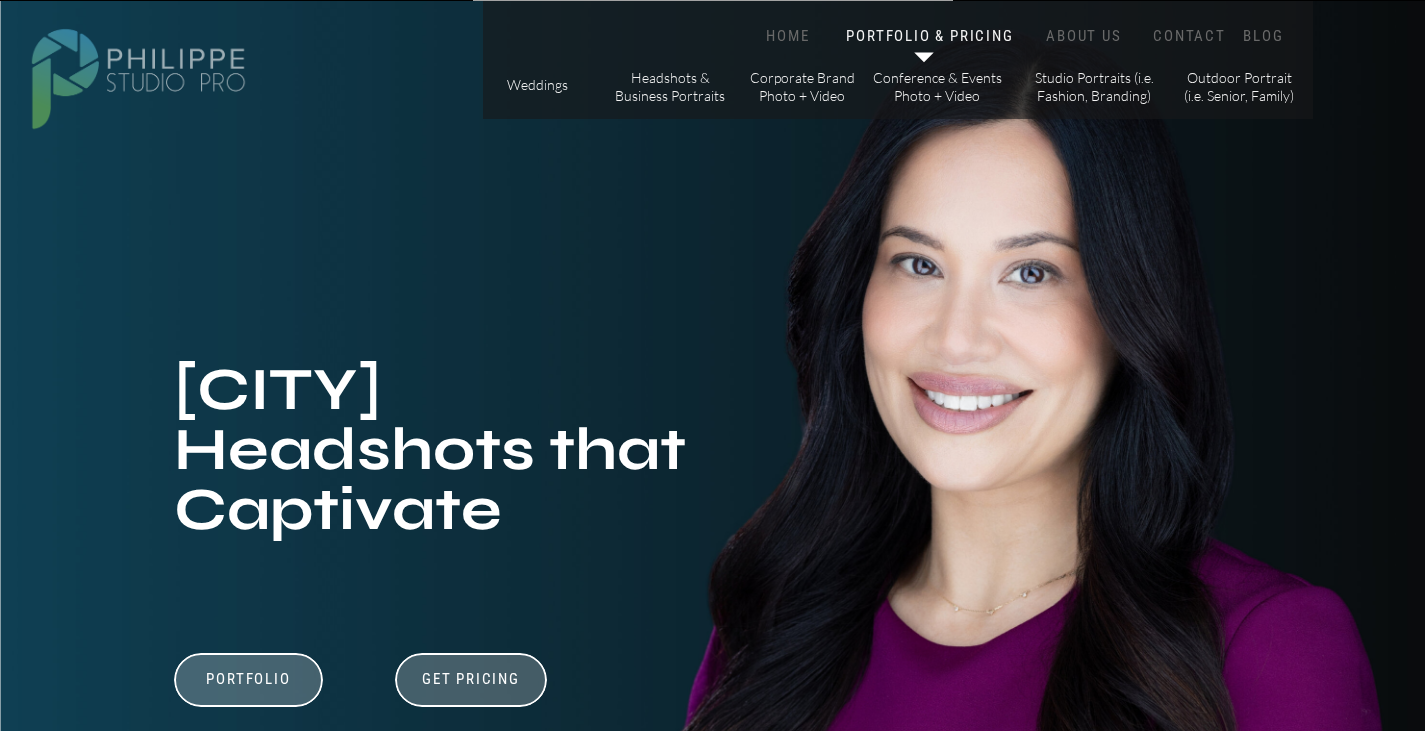 scroll, scrollTop: 0, scrollLeft: 0, axis: both 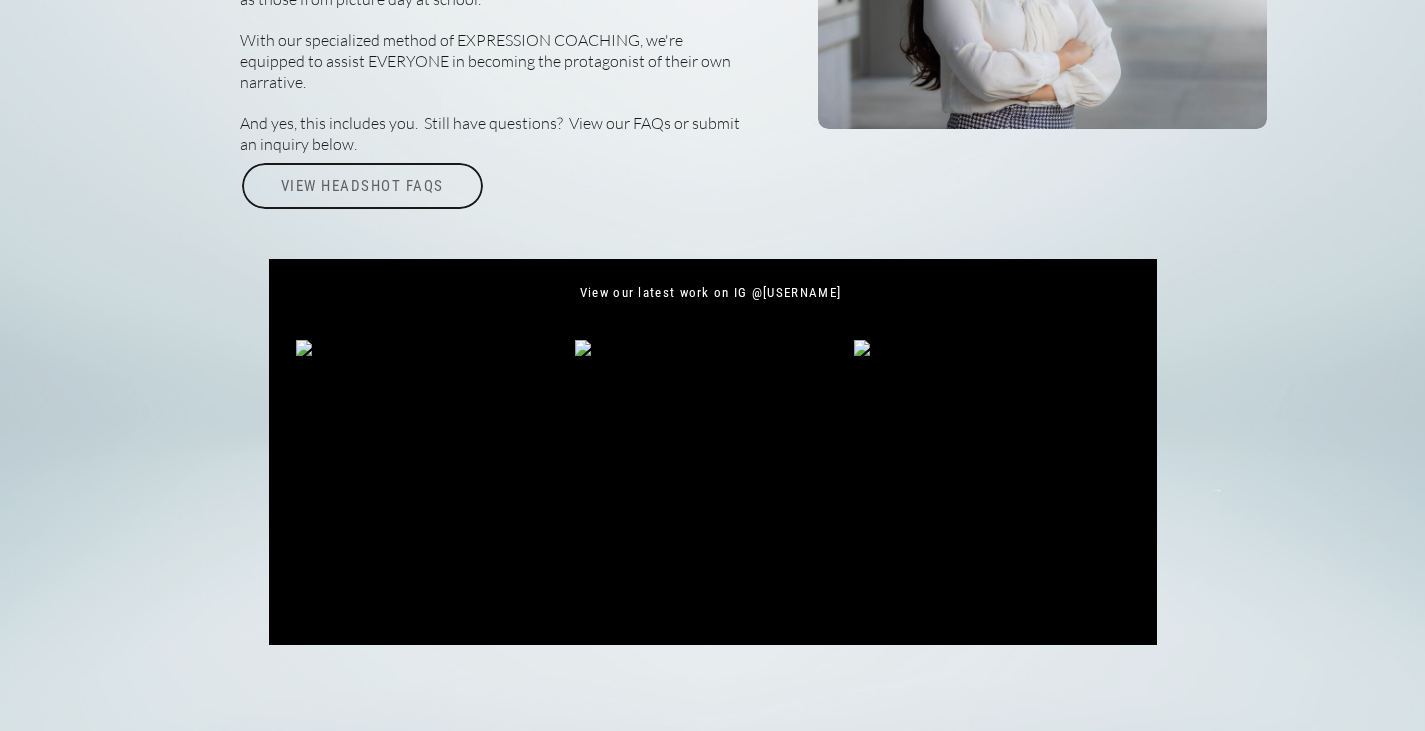click on "View Headshot FAQs" at bounding box center (362, 186) 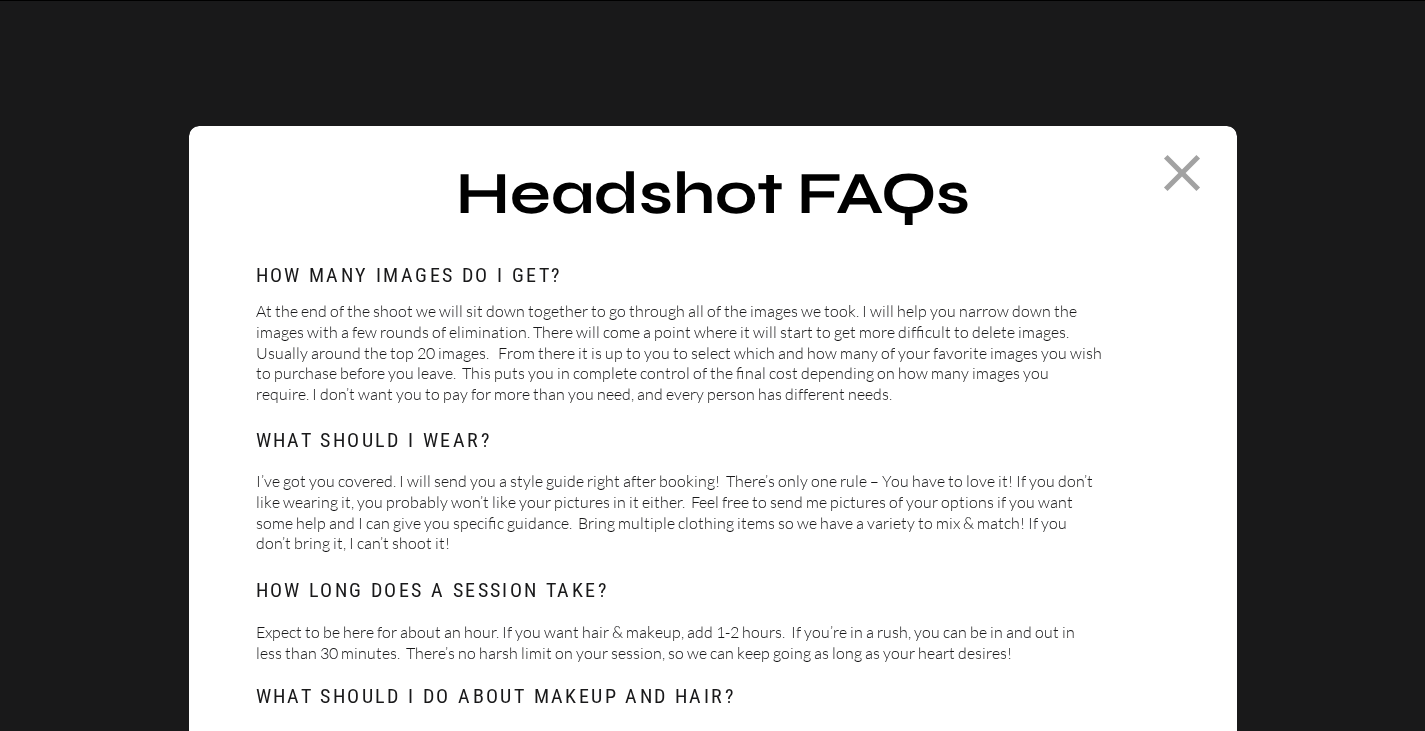scroll, scrollTop: 0, scrollLeft: 0, axis: both 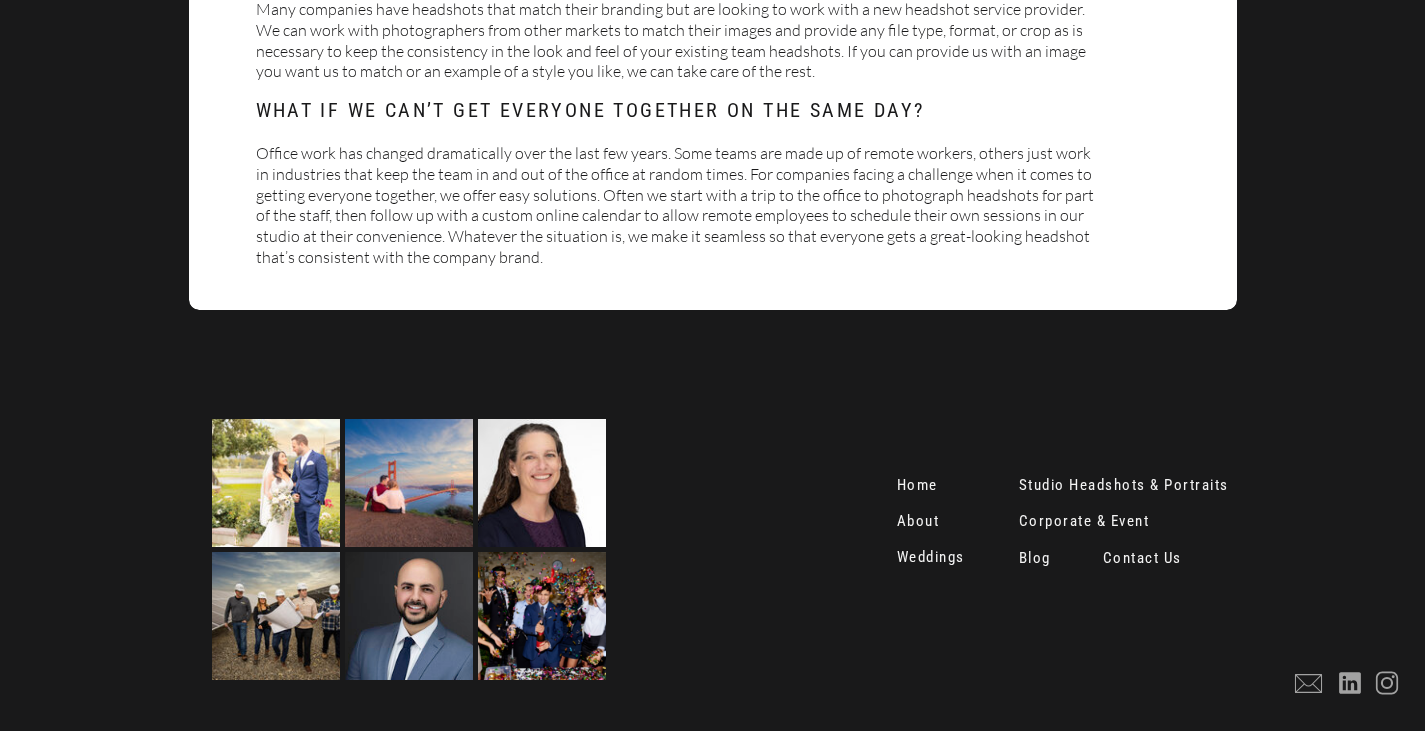 click on "Contact Us" at bounding box center (1145, 560) 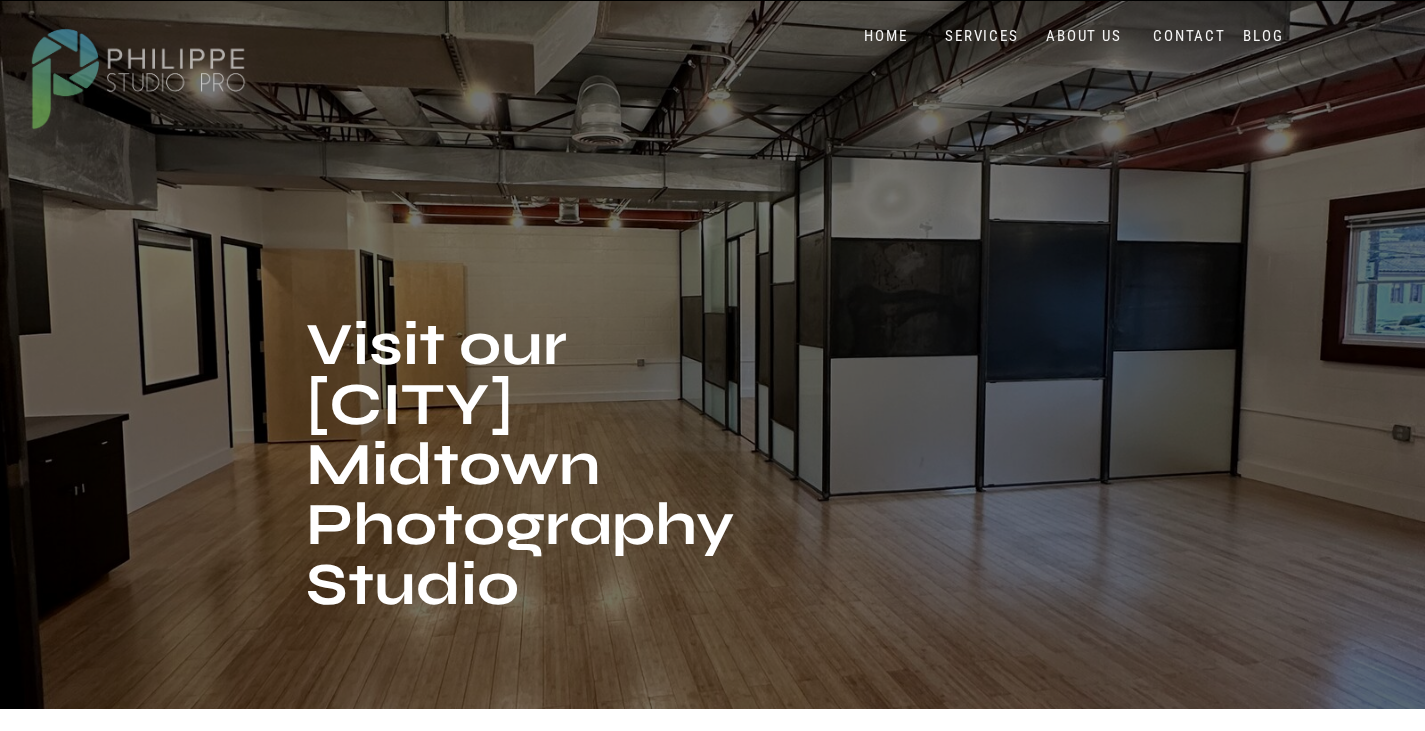 scroll, scrollTop: 0, scrollLeft: 0, axis: both 